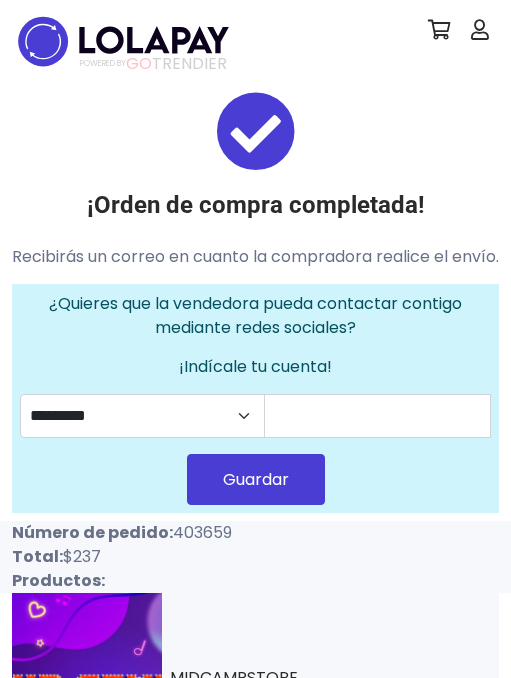 scroll, scrollTop: 0, scrollLeft: 0, axis: both 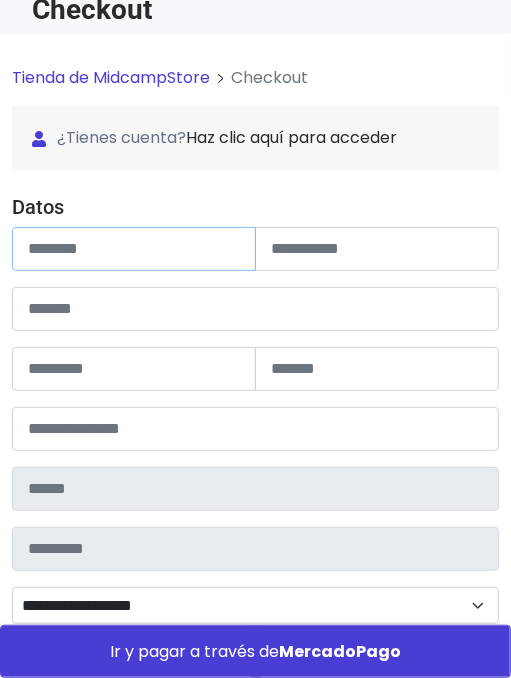 click at bounding box center (134, 249) 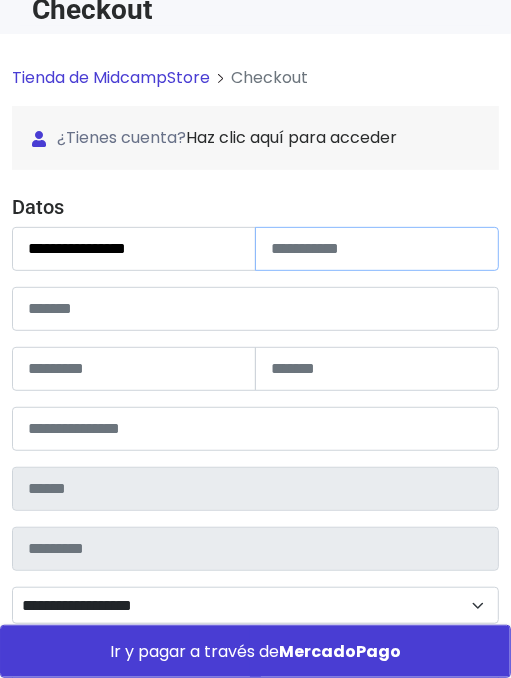 type on "**********" 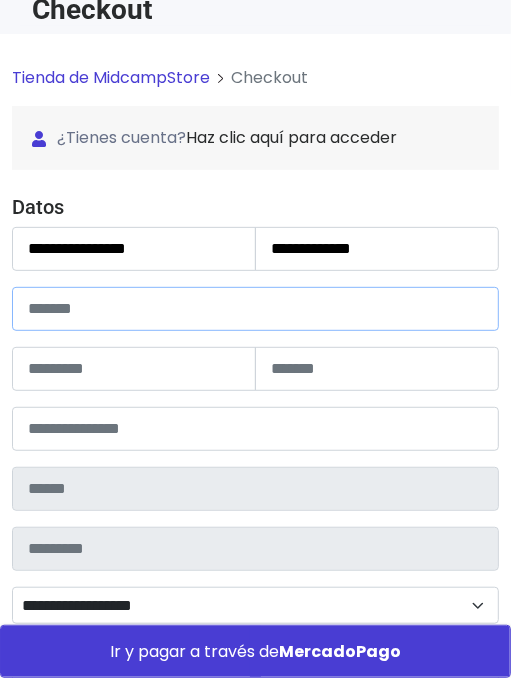 type on "**********" 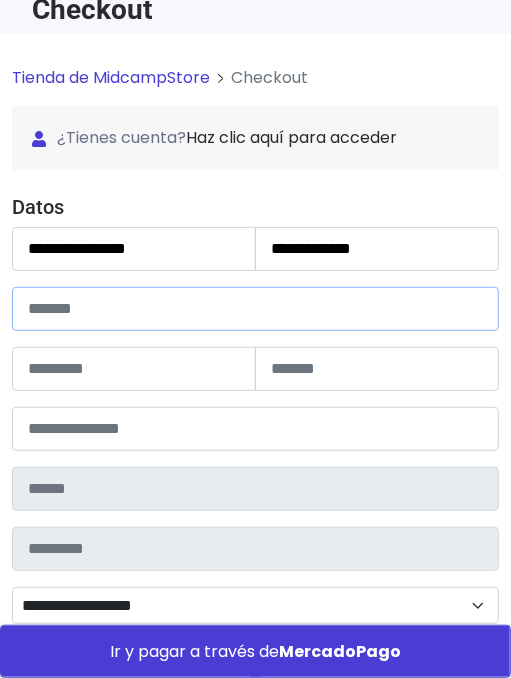 type on "****" 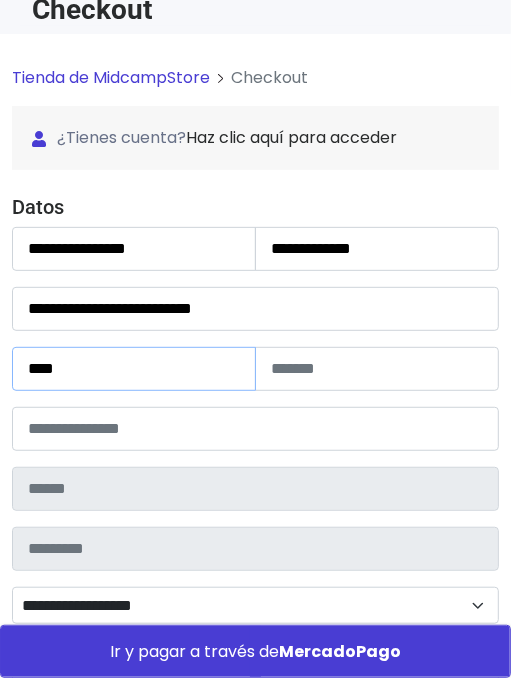type on "*" 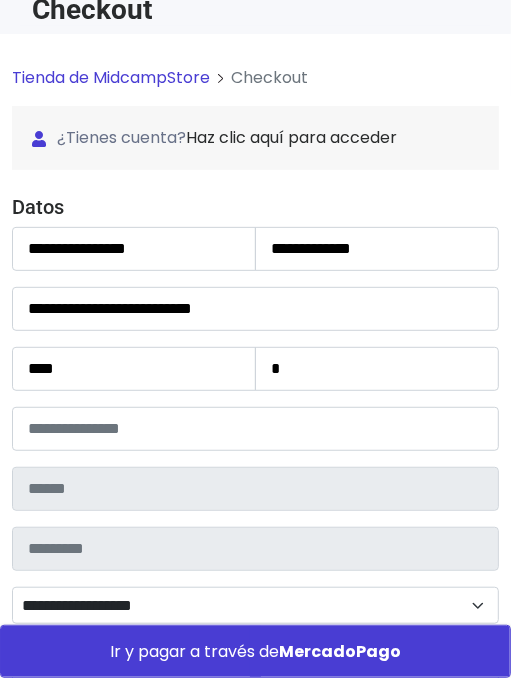 type on "**********" 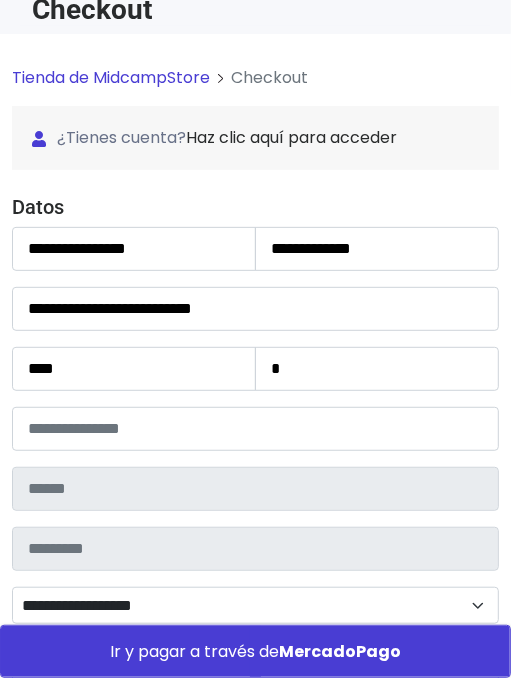 type on "**********" 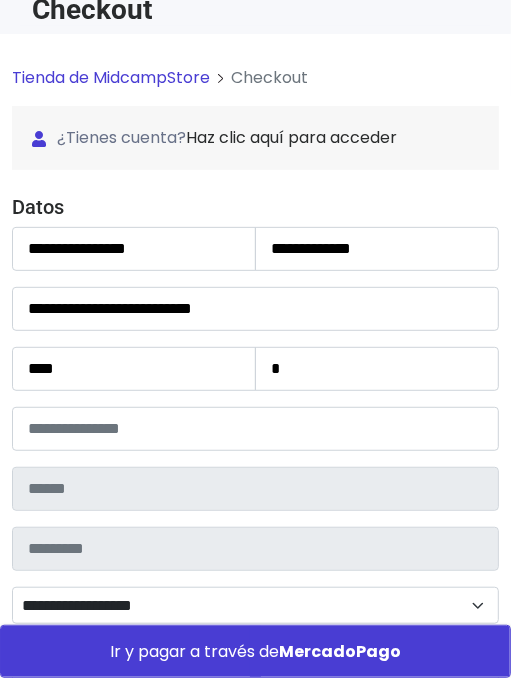 type on "**********" 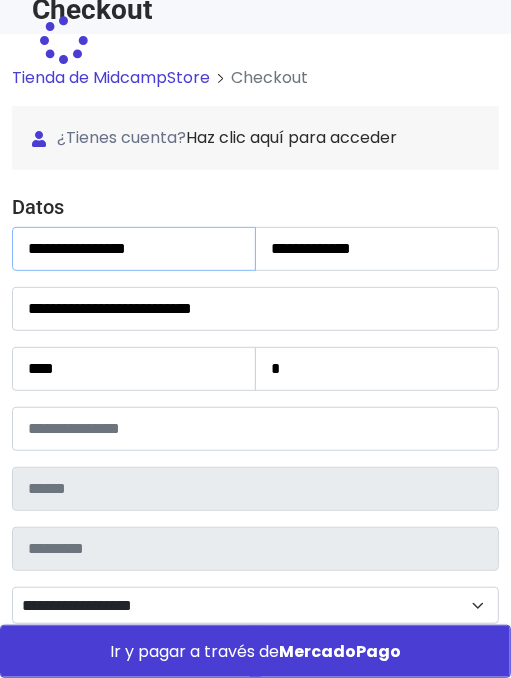 type on "*********" 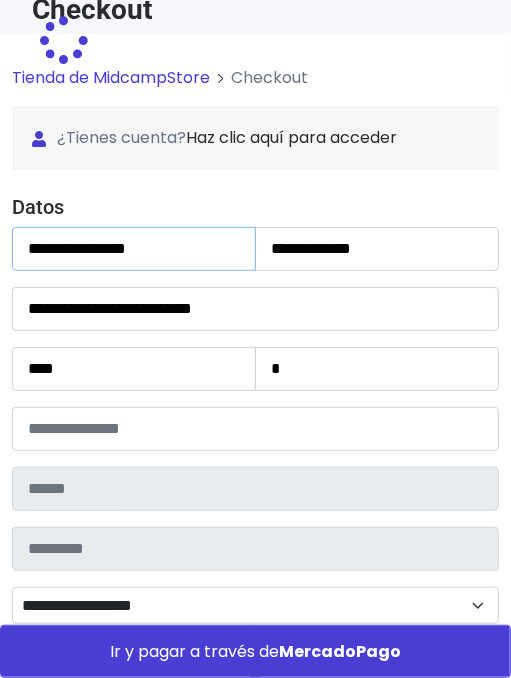 type on "**********" 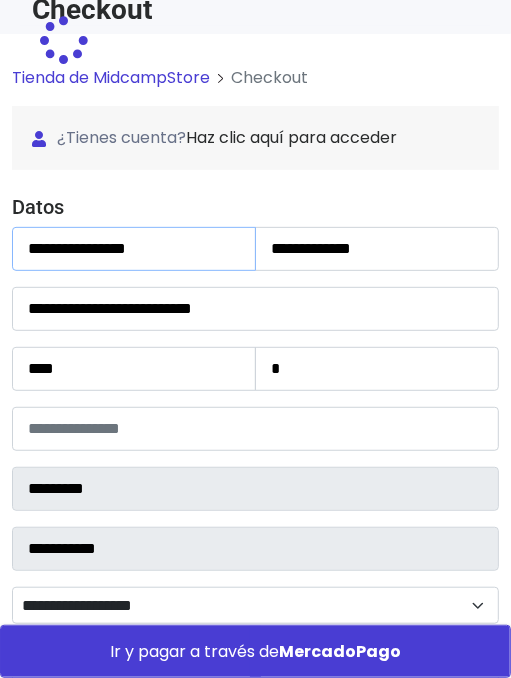 select 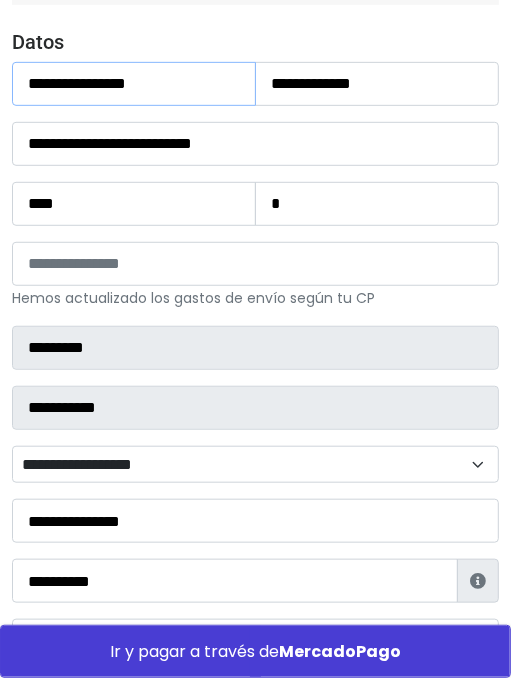 scroll, scrollTop: 359, scrollLeft: 0, axis: vertical 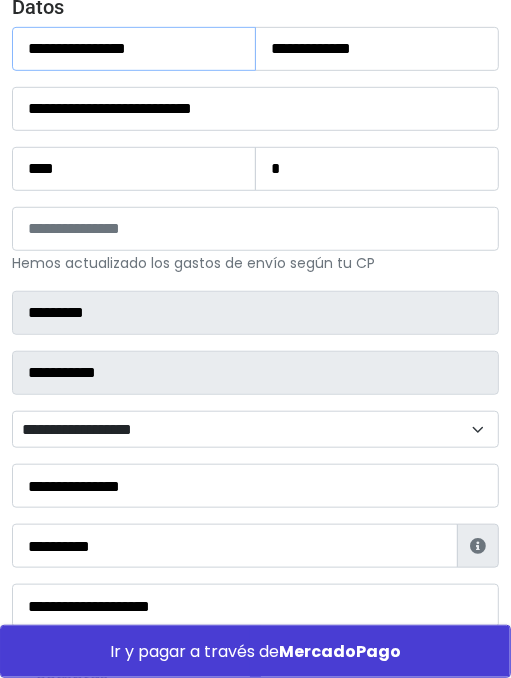 type on "**********" 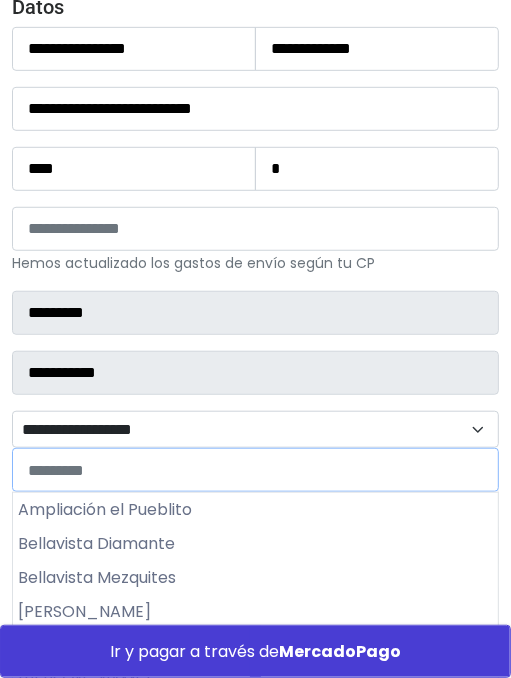 click on "**********" at bounding box center [255, 430] 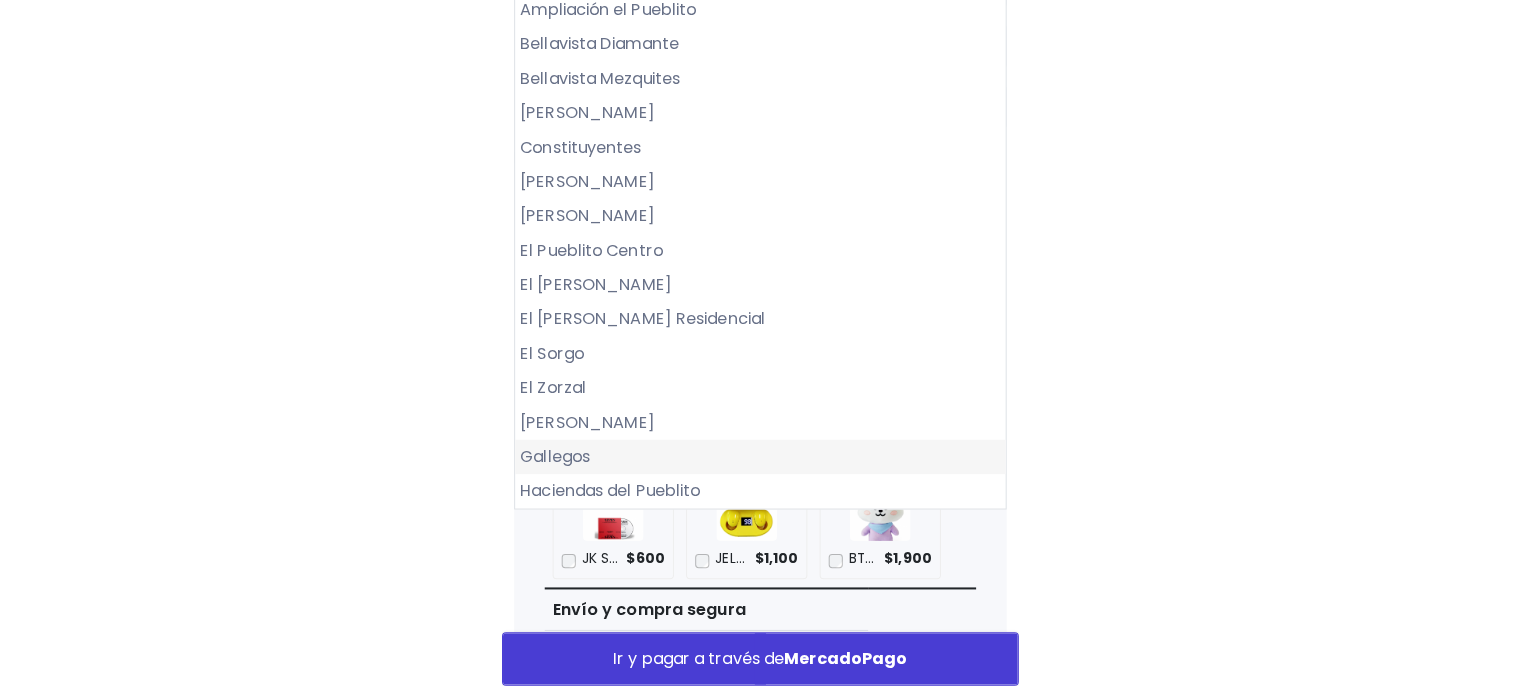scroll, scrollTop: 759, scrollLeft: 0, axis: vertical 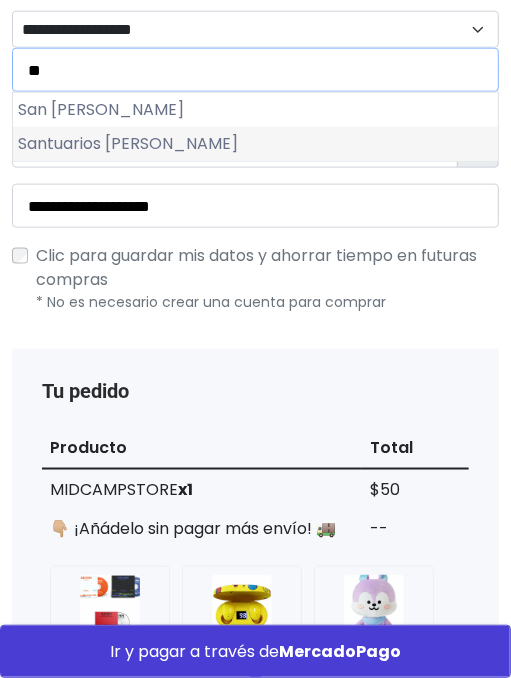 type on "**" 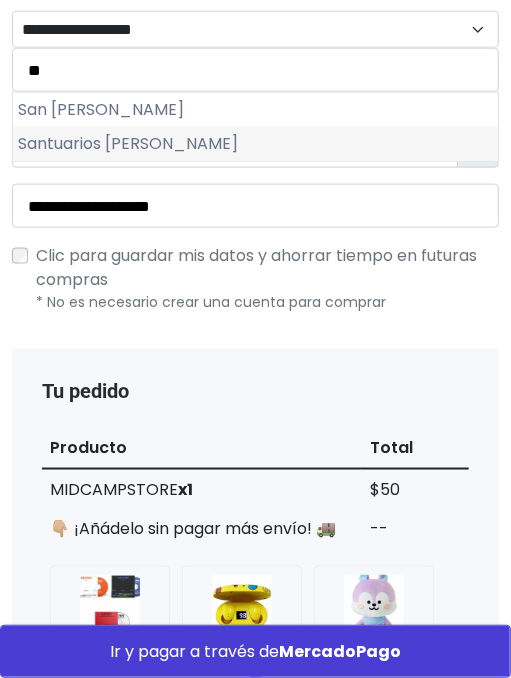 click on "Santuarios del Cerrito" at bounding box center [255, 144] 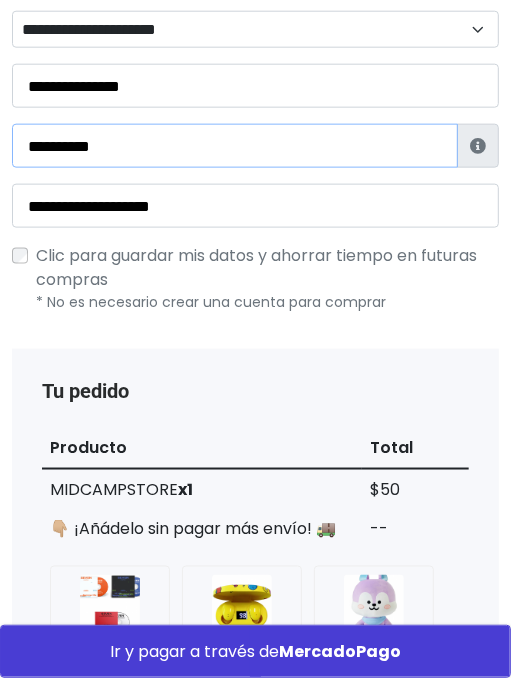 click on "**********" at bounding box center (235, 146) 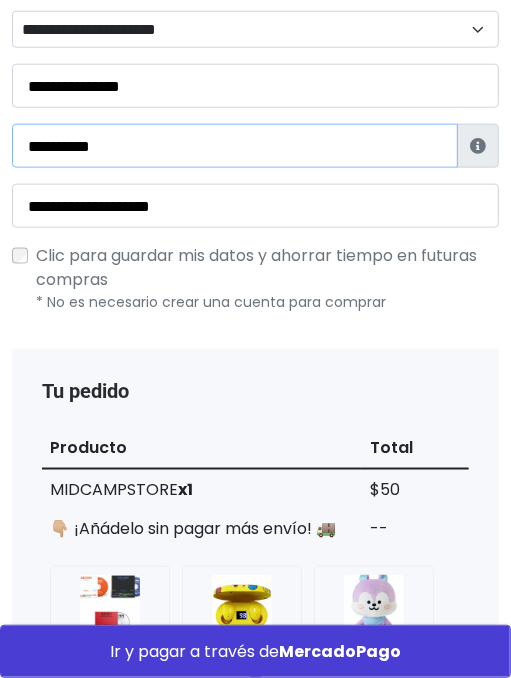 click on "**********" at bounding box center [235, 146] 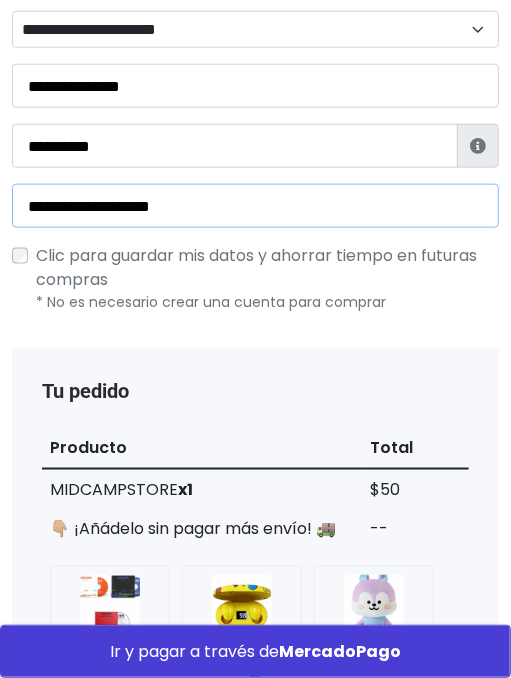 click on "**********" at bounding box center (255, 206) 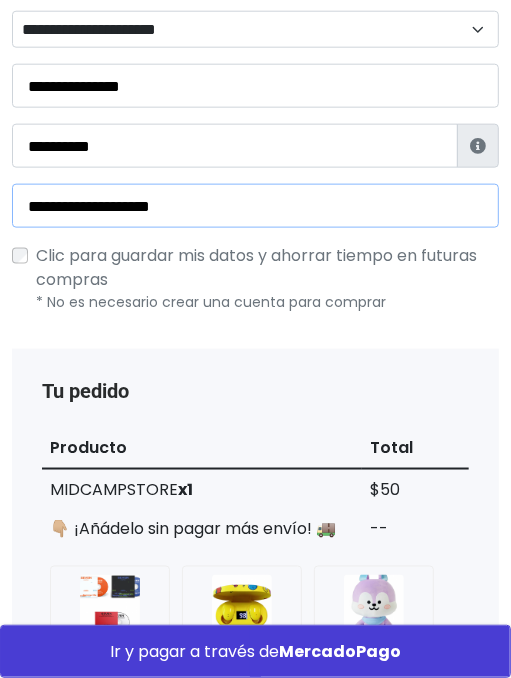 click on "**********" at bounding box center (255, 206) 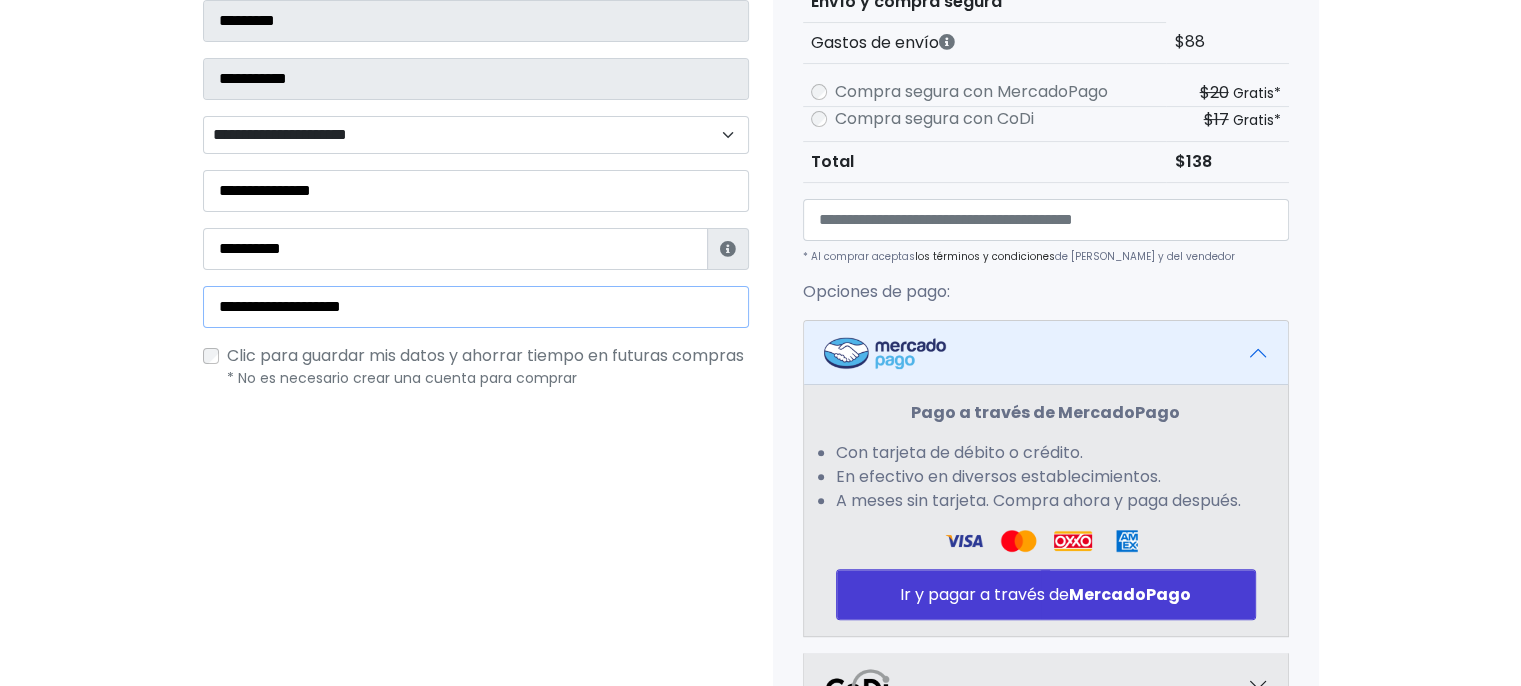 scroll, scrollTop: 559, scrollLeft: 0, axis: vertical 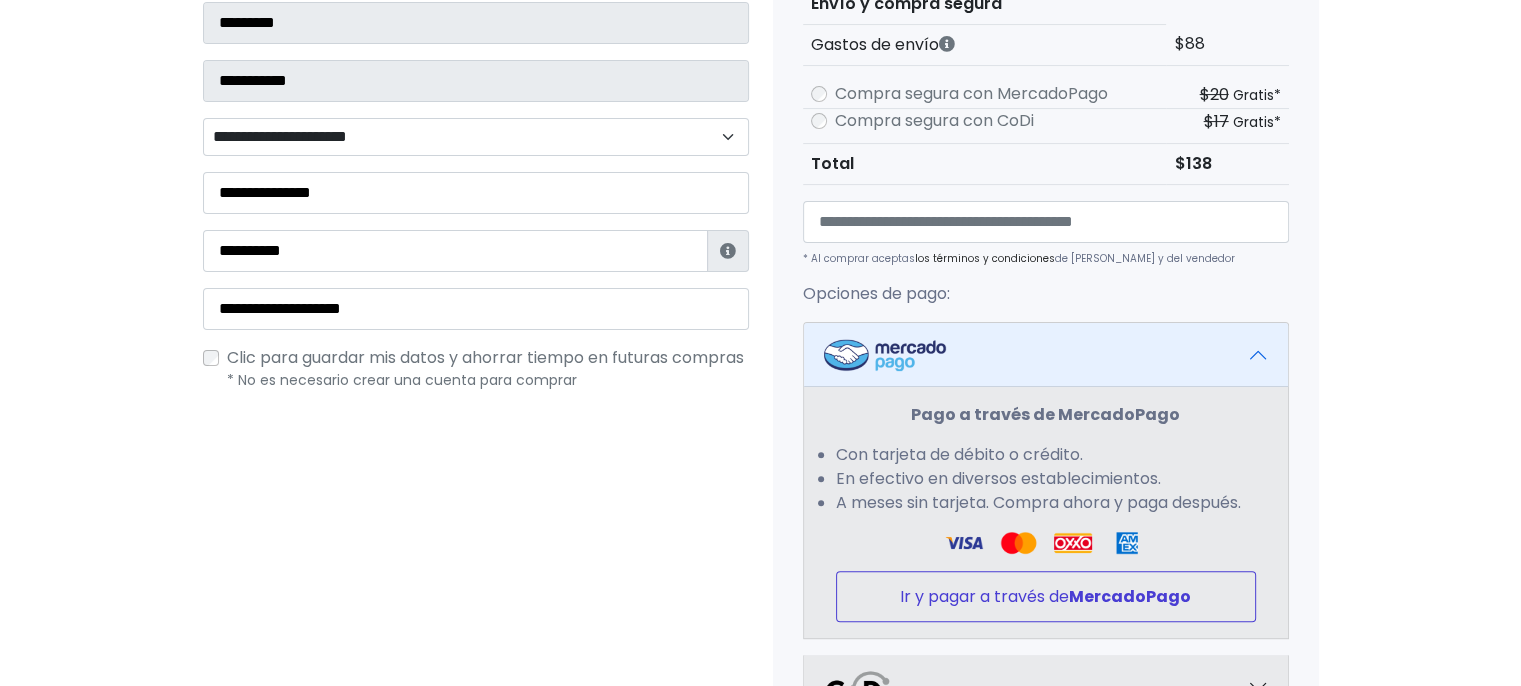 click on "Ir y pagar a través de  MercadoPago" at bounding box center [1046, 596] 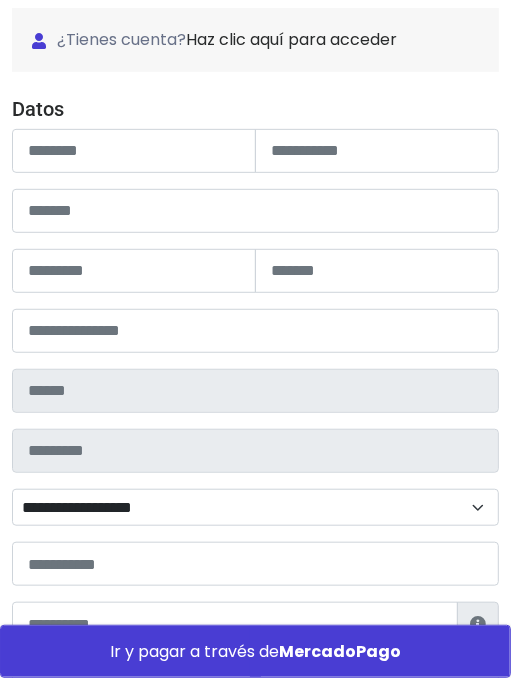 scroll, scrollTop: 0, scrollLeft: 0, axis: both 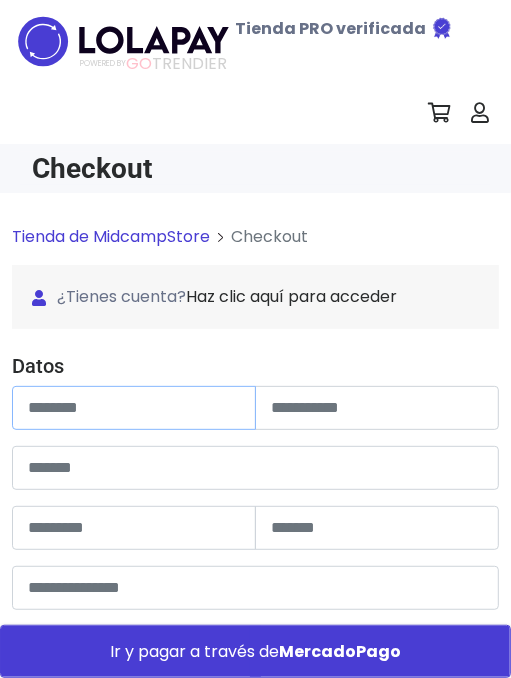click at bounding box center [134, 408] 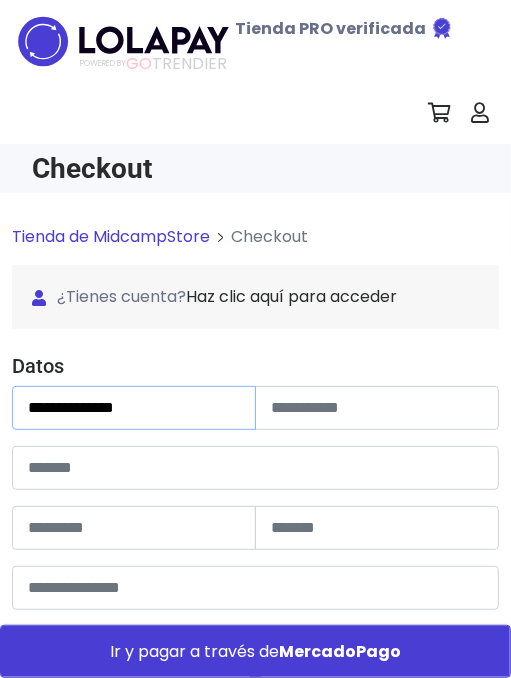 type on "**********" 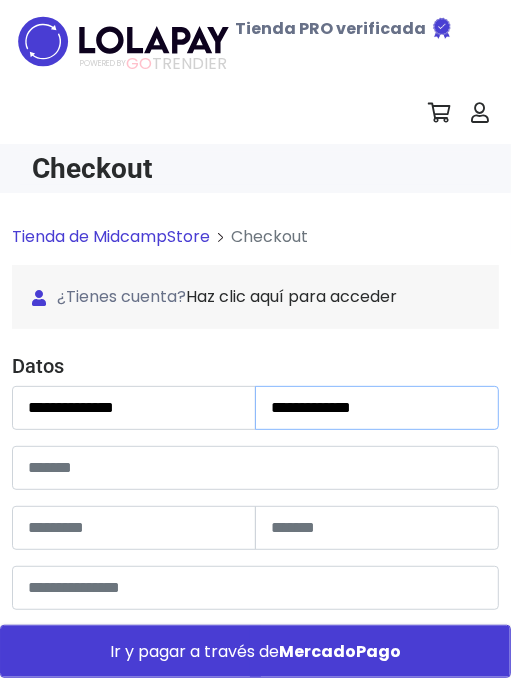 type on "**********" 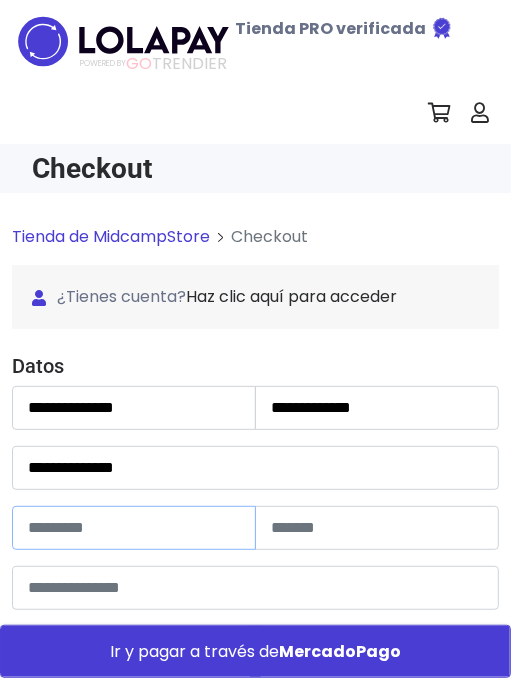 type on "***" 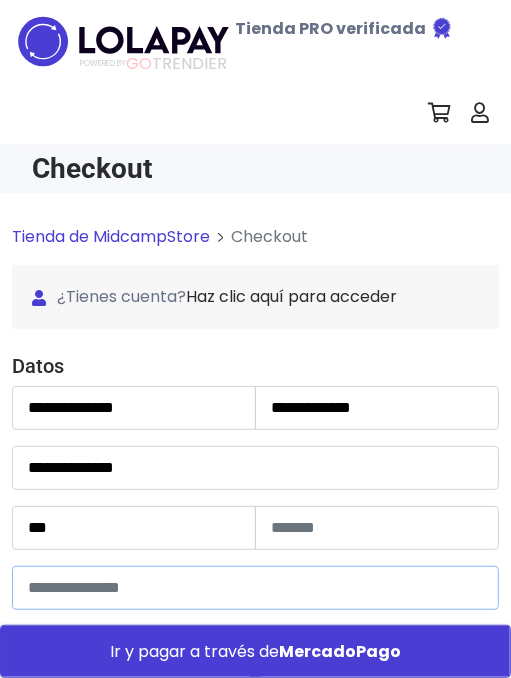 type on "**********" 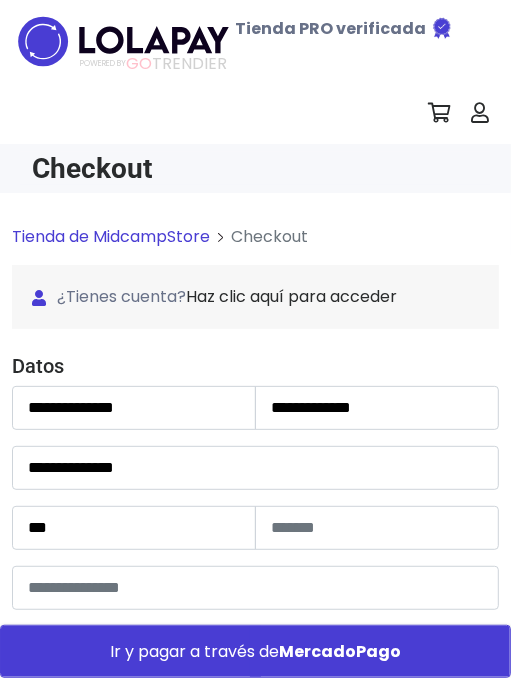 type on "**********" 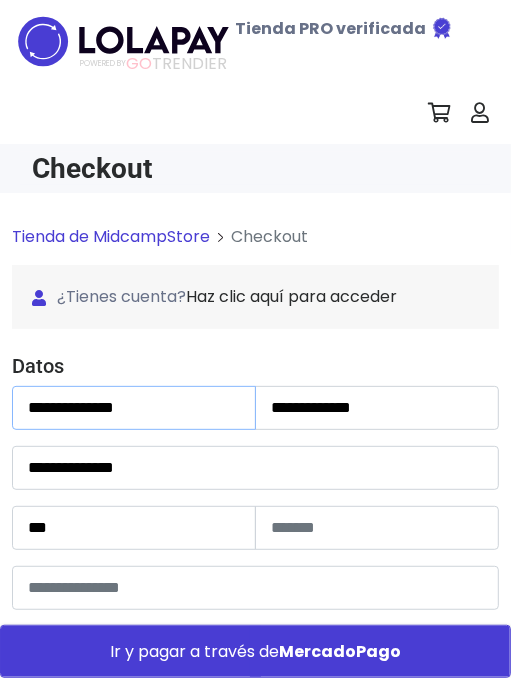 type on "********" 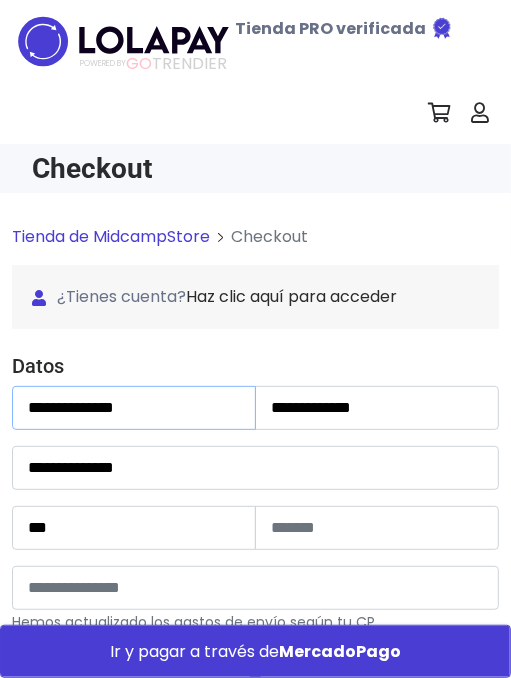 type on "**********" 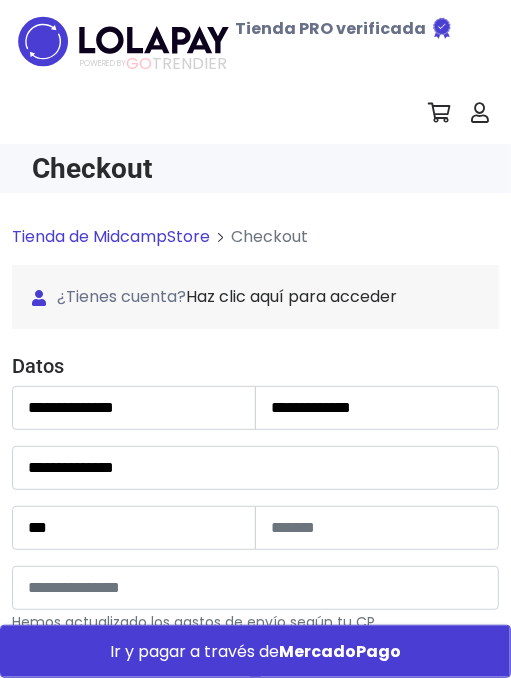 click on "Datos" at bounding box center (255, 366) 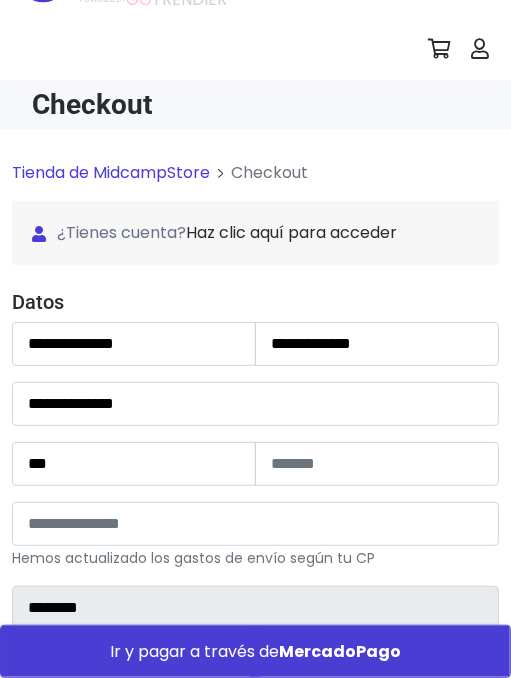 scroll, scrollTop: 100, scrollLeft: 0, axis: vertical 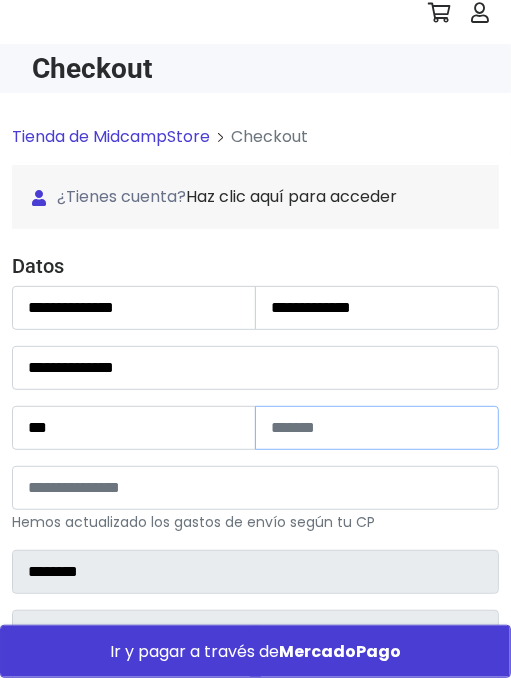 click at bounding box center (377, 428) 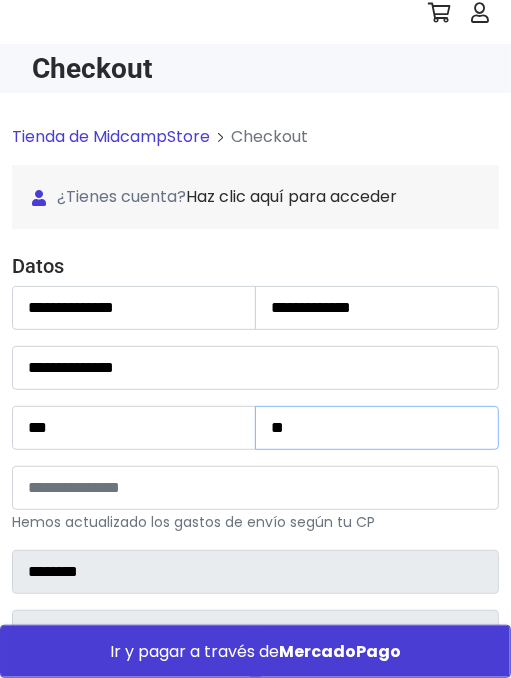 type on "**" 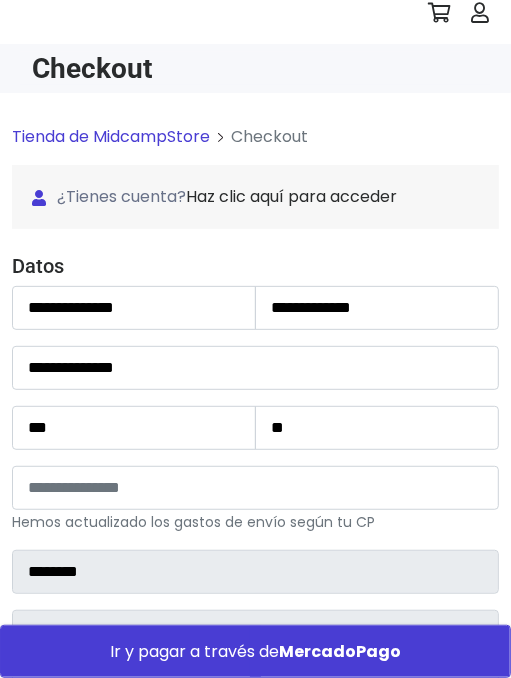 click on "**********" at bounding box center (255, 557) 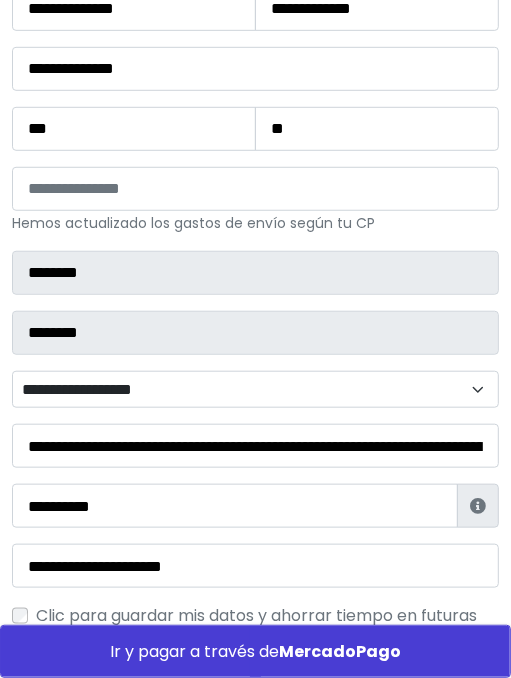 scroll, scrollTop: 400, scrollLeft: 0, axis: vertical 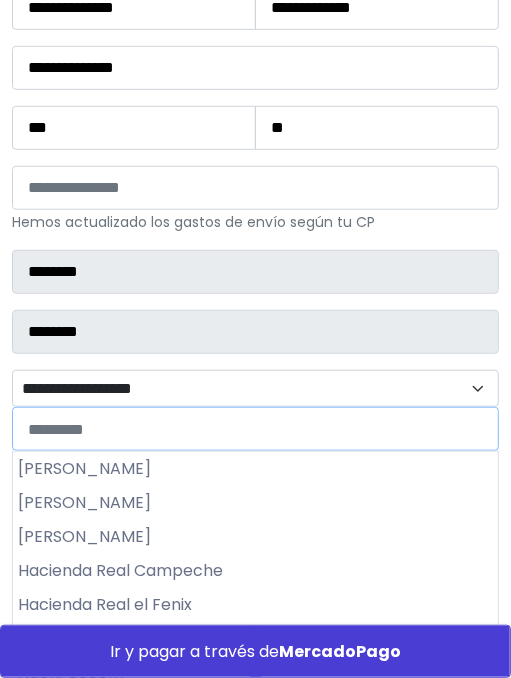 click on "**********" at bounding box center [255, 389] 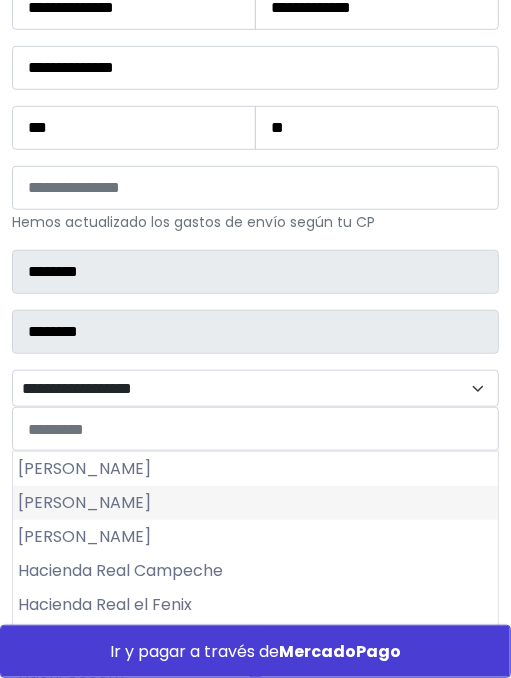 click on "Fidel Velásquez" at bounding box center (255, 503) 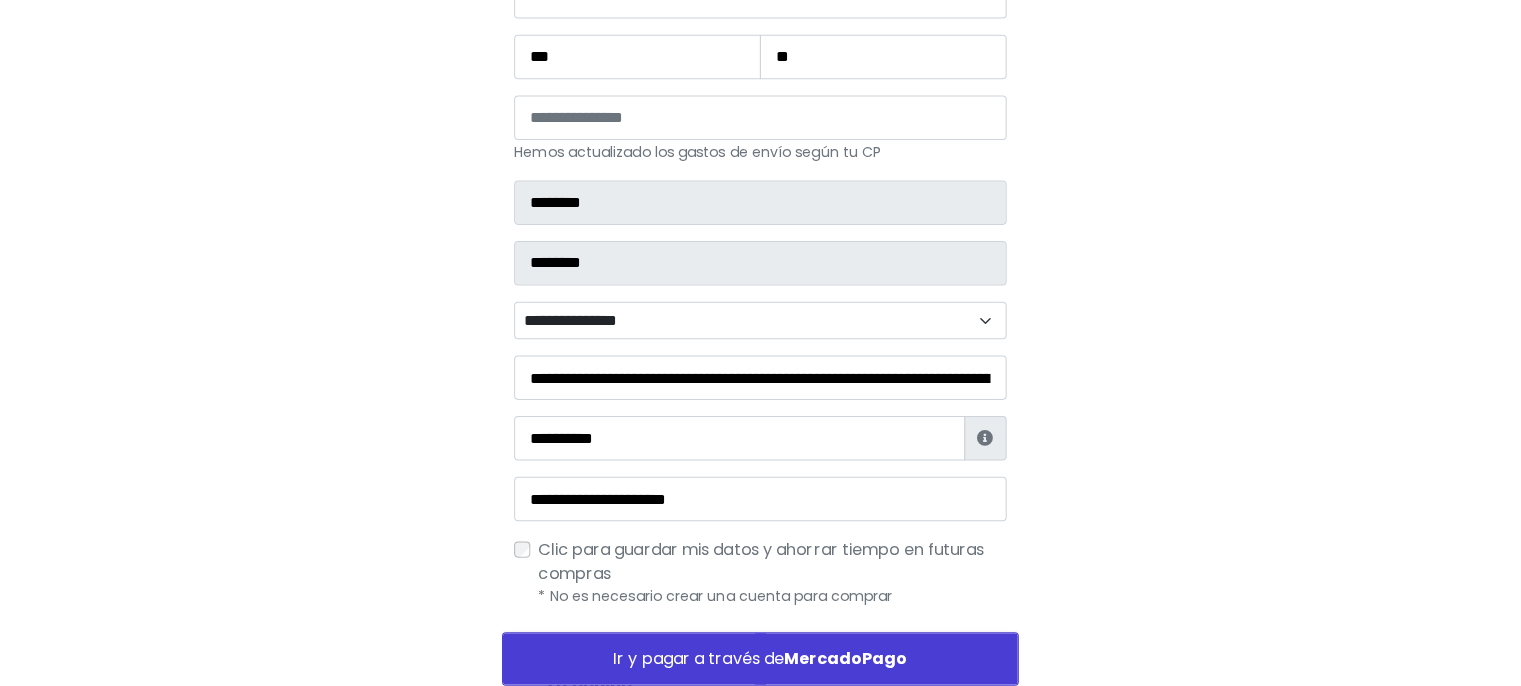 scroll, scrollTop: 500, scrollLeft: 0, axis: vertical 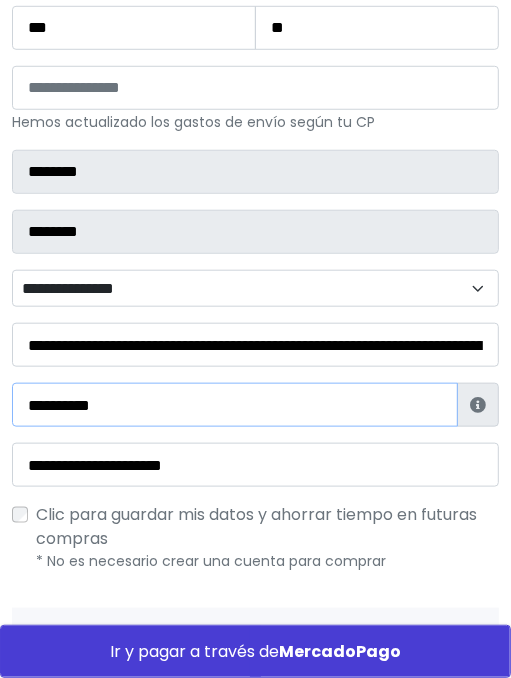 click on "**********" at bounding box center (235, 405) 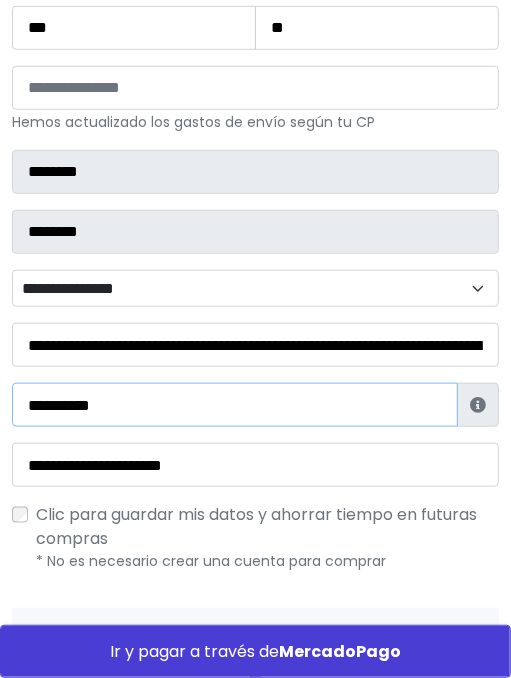 click on "**********" at bounding box center [235, 405] 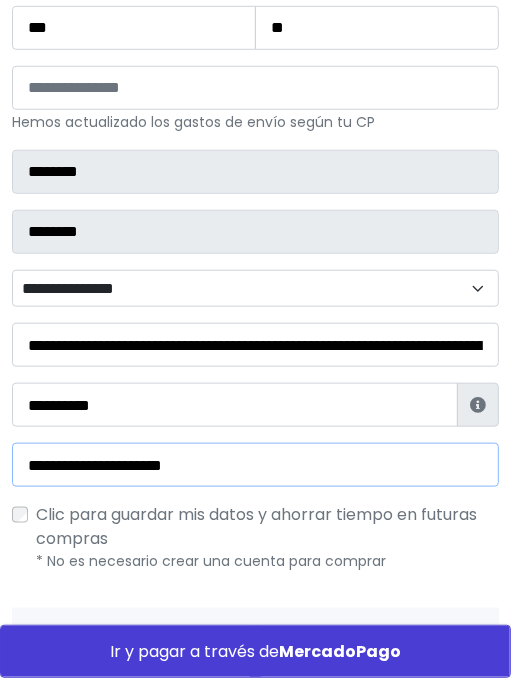 click on "**********" at bounding box center [255, 465] 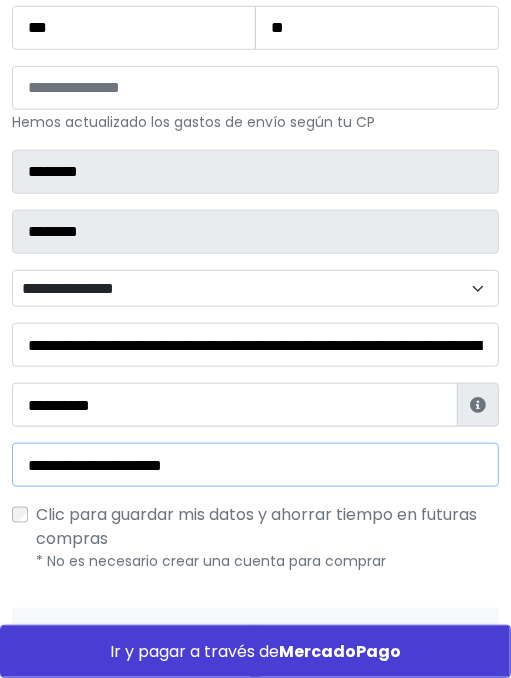 click on "**********" at bounding box center [255, 465] 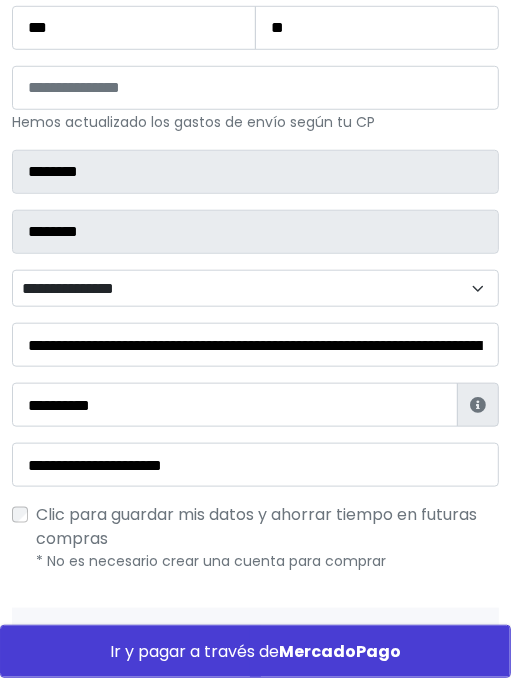 click on "**********" at bounding box center (255, 229) 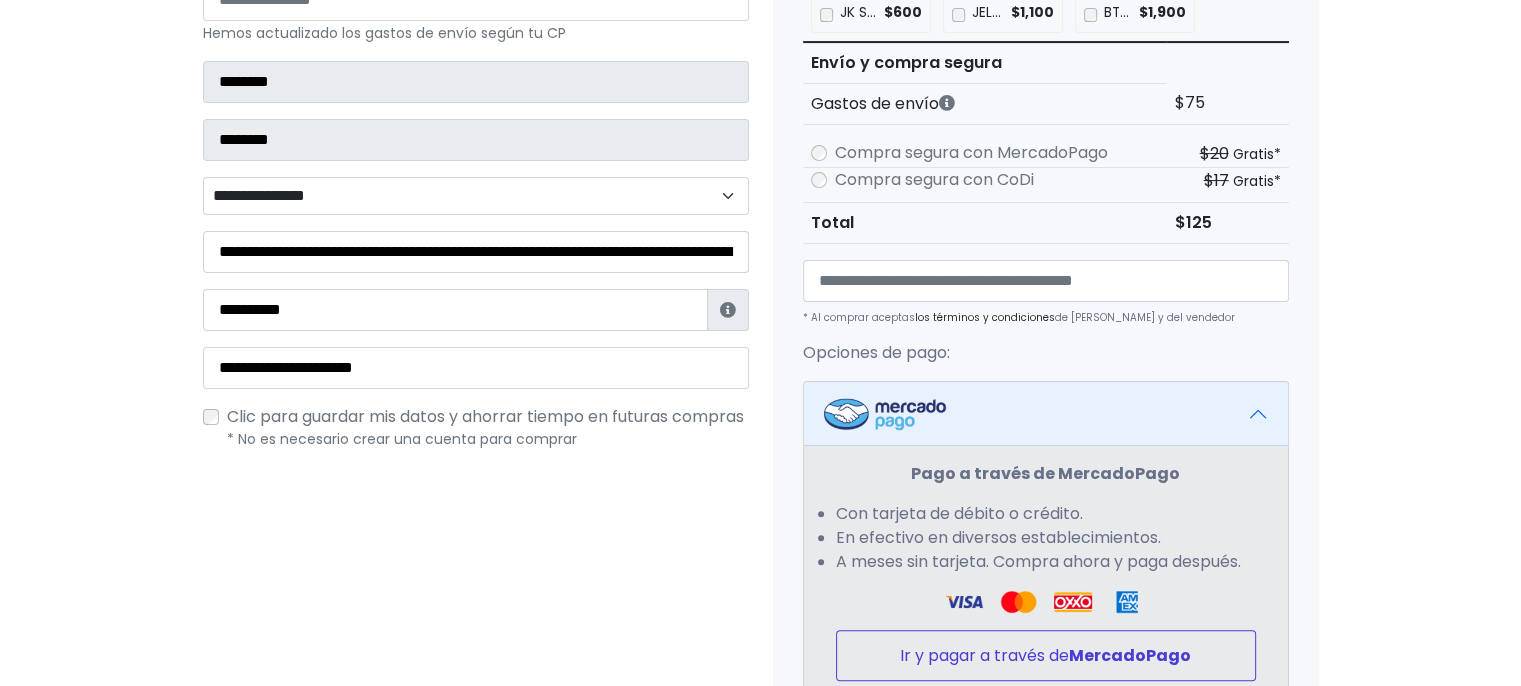 click on "Ir y pagar a través de  MercadoPago" at bounding box center (1046, 655) 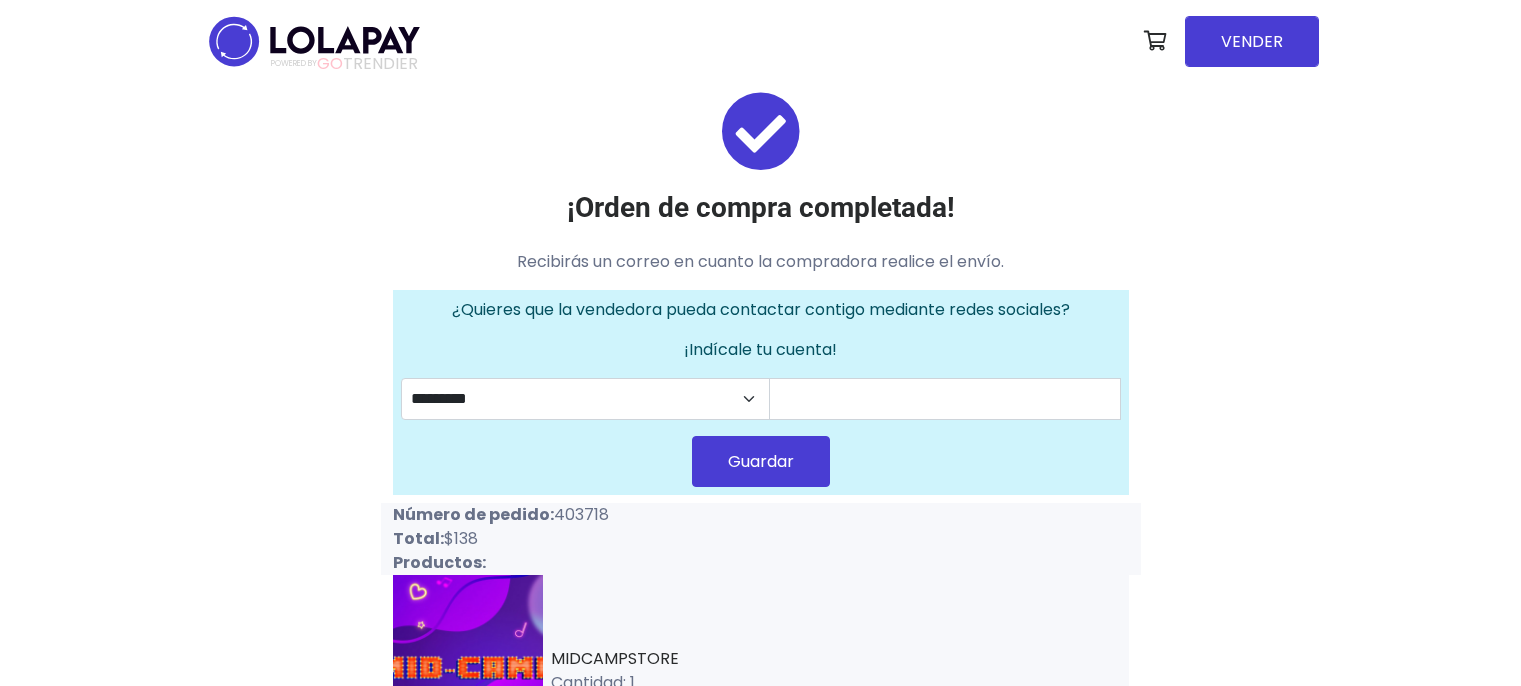 scroll, scrollTop: 0, scrollLeft: 0, axis: both 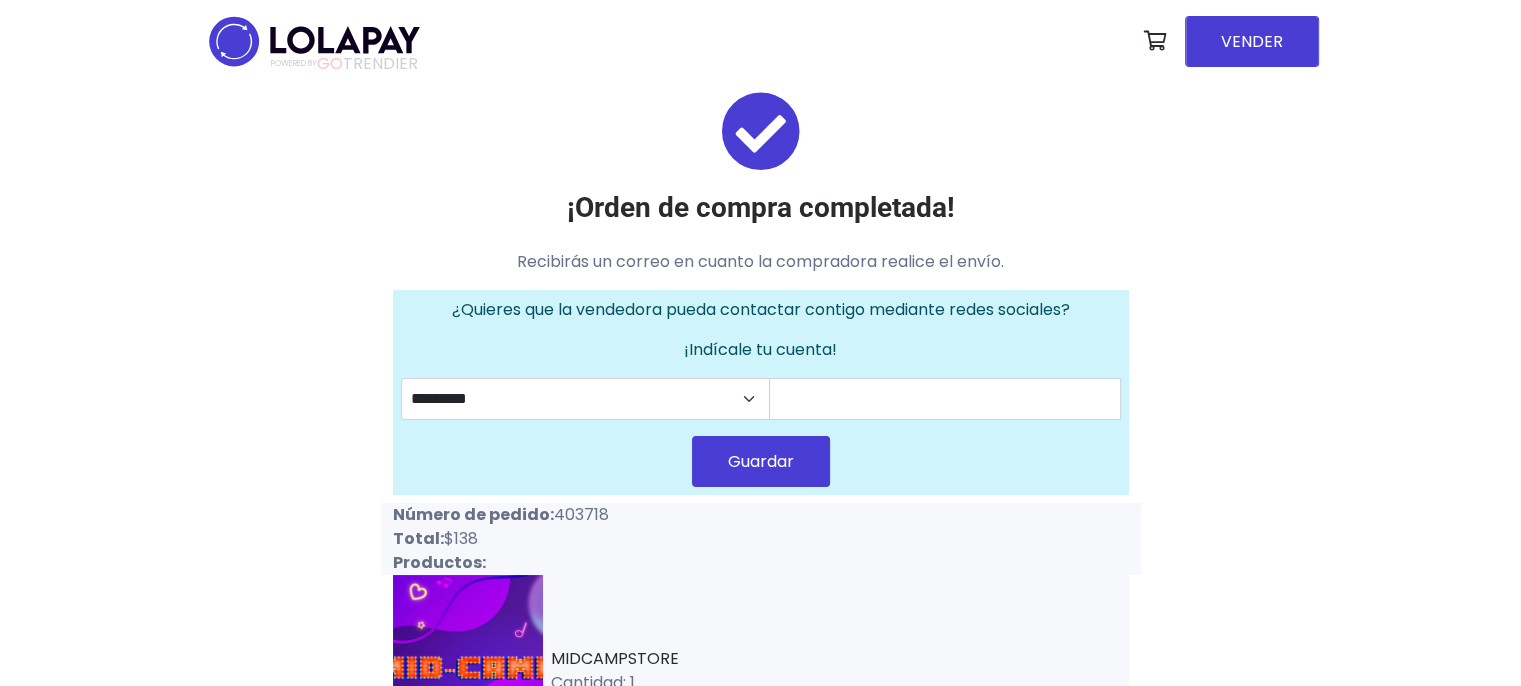 drag, startPoint x: 554, startPoint y: 516, endPoint x: 627, endPoint y: 514, distance: 73.02739 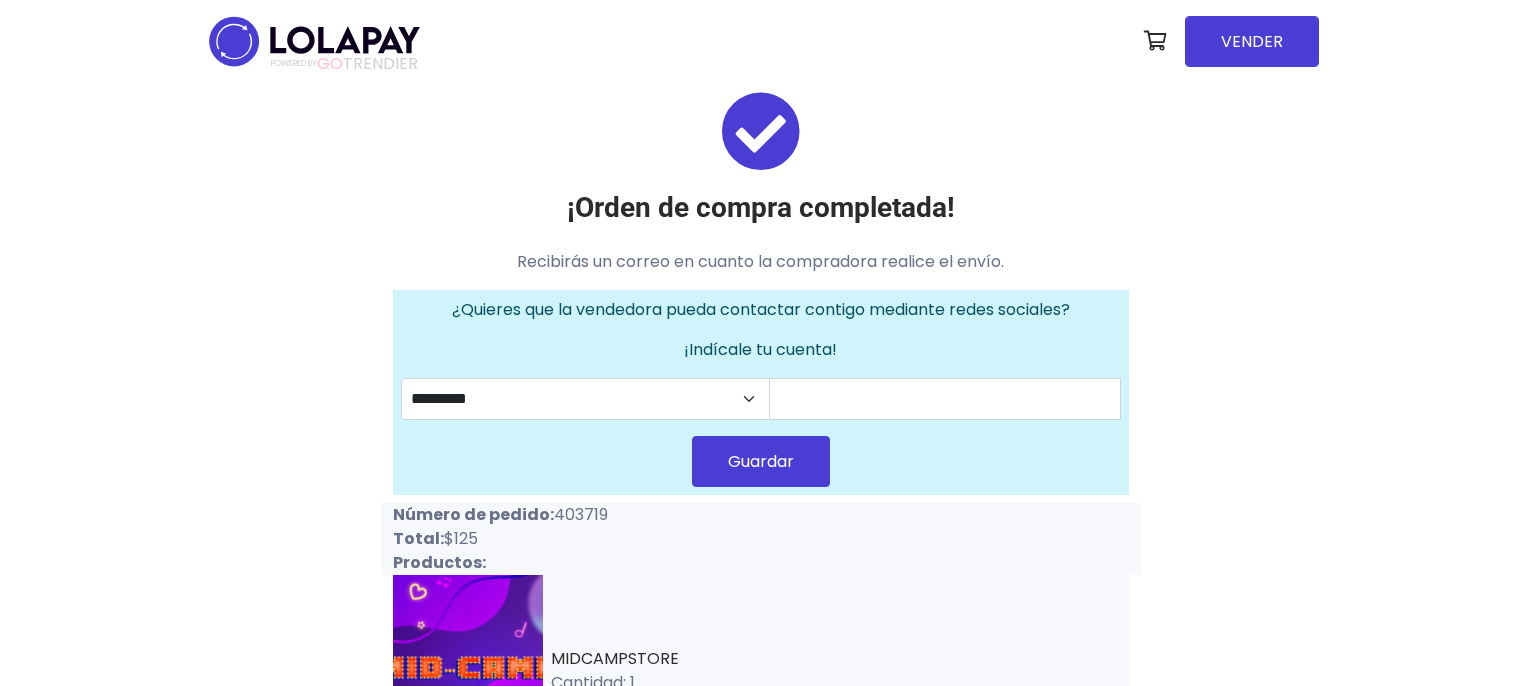 scroll, scrollTop: 0, scrollLeft: 0, axis: both 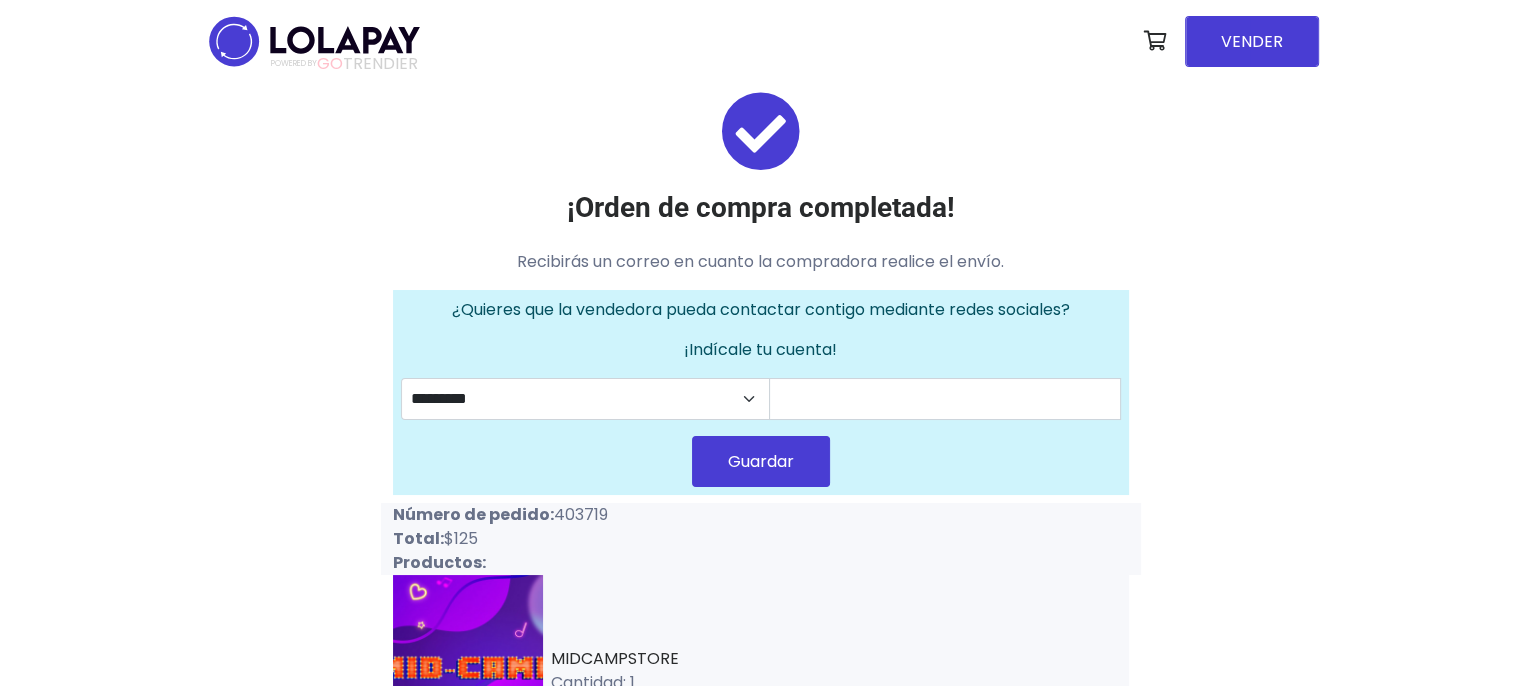 drag, startPoint x: 556, startPoint y: 505, endPoint x: 631, endPoint y: 516, distance: 75.802376 